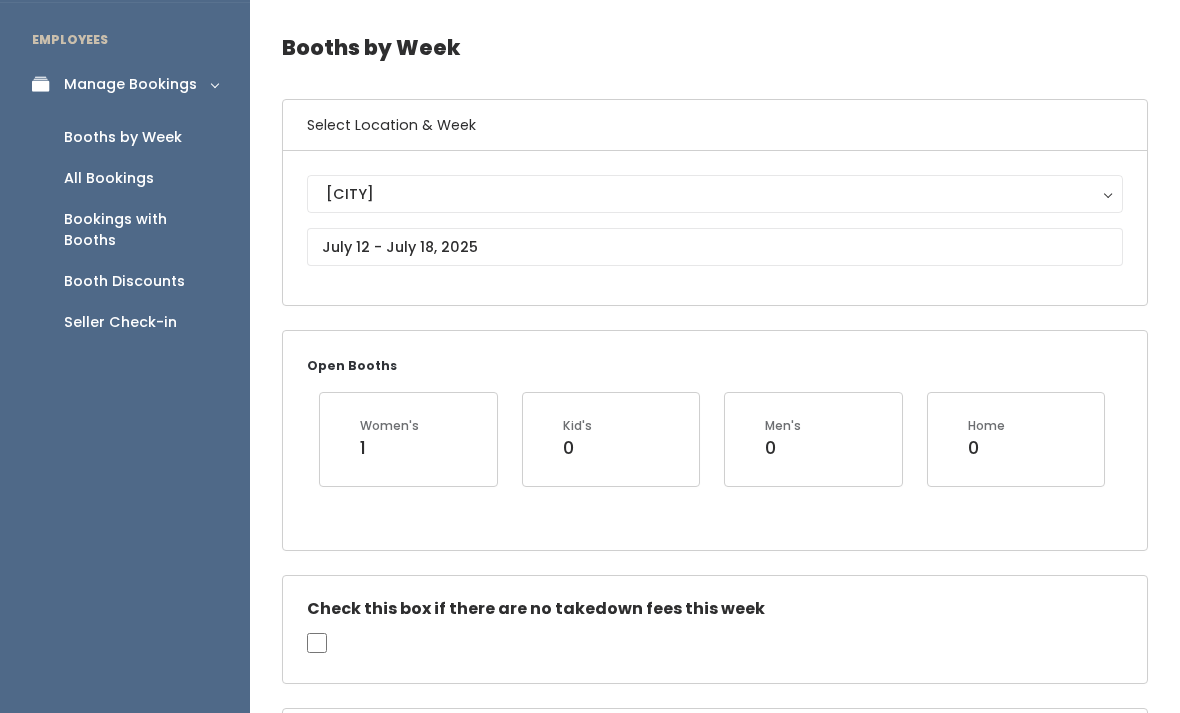 scroll, scrollTop: 93, scrollLeft: 0, axis: vertical 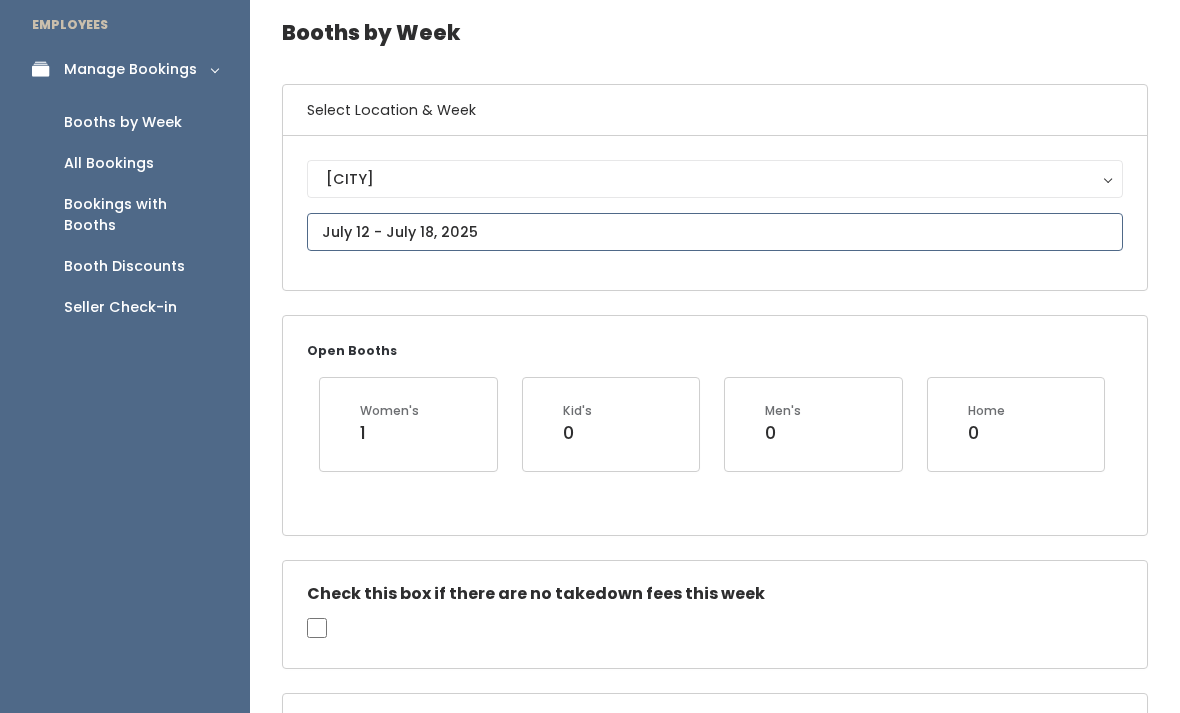 click at bounding box center [715, 232] 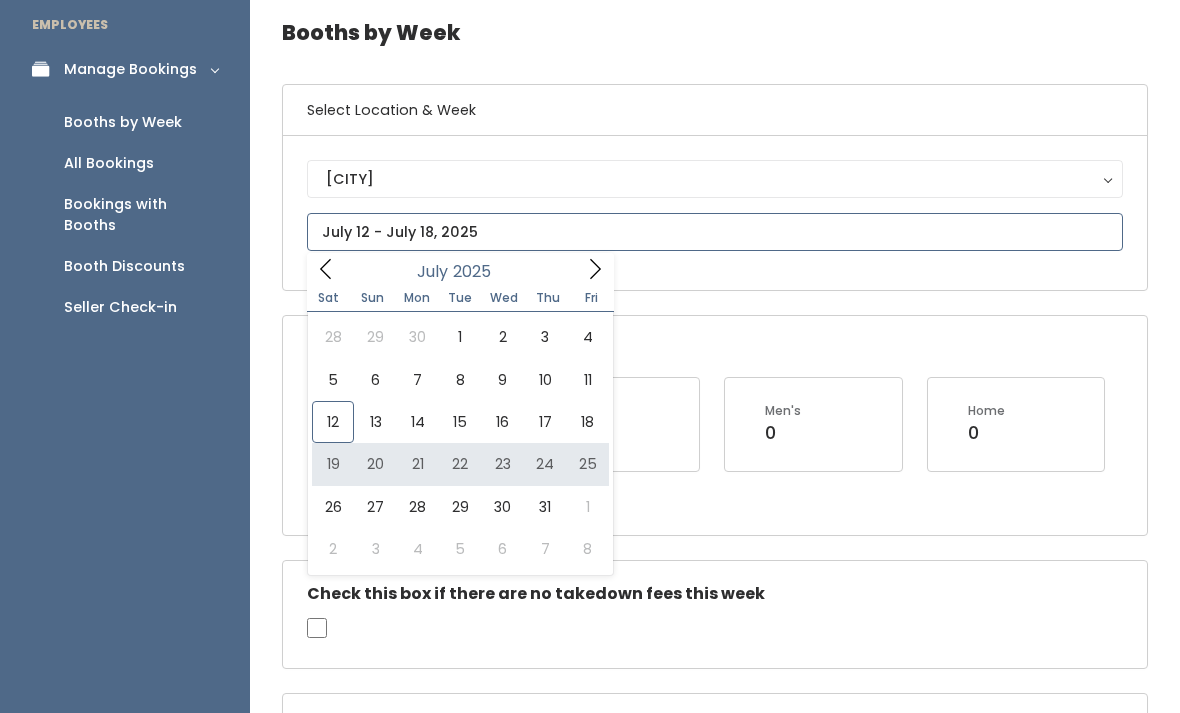 type on "July 19 to July 25" 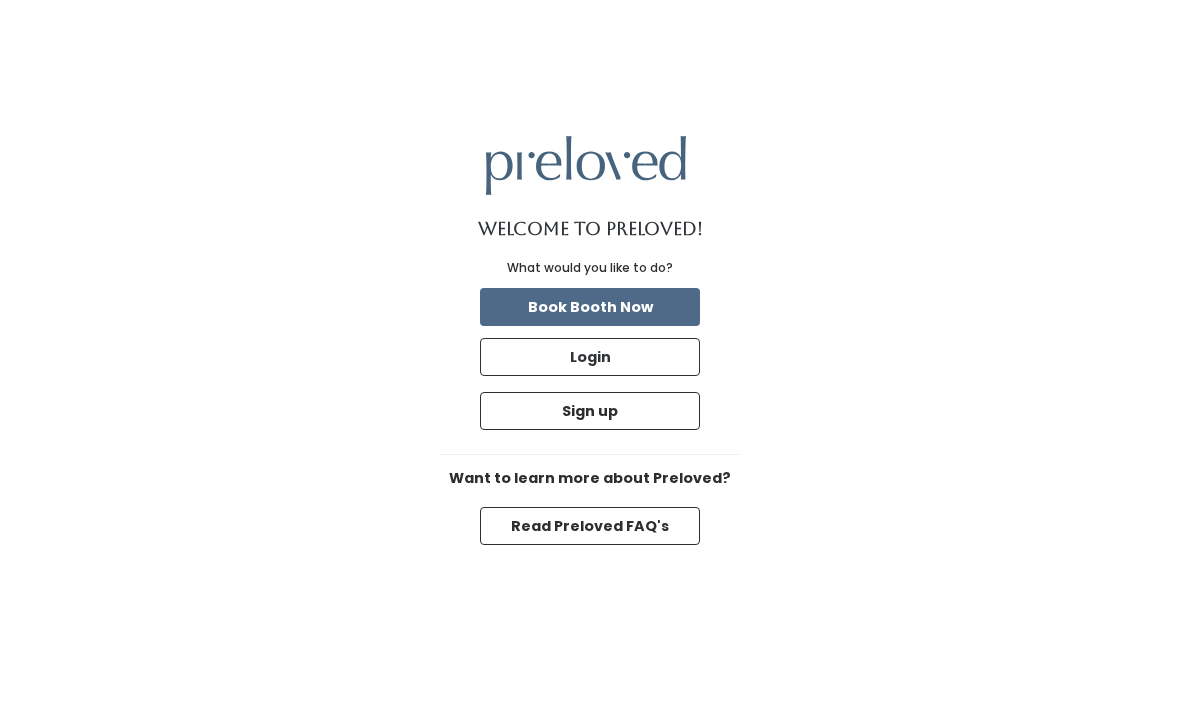 scroll, scrollTop: 0, scrollLeft: 0, axis: both 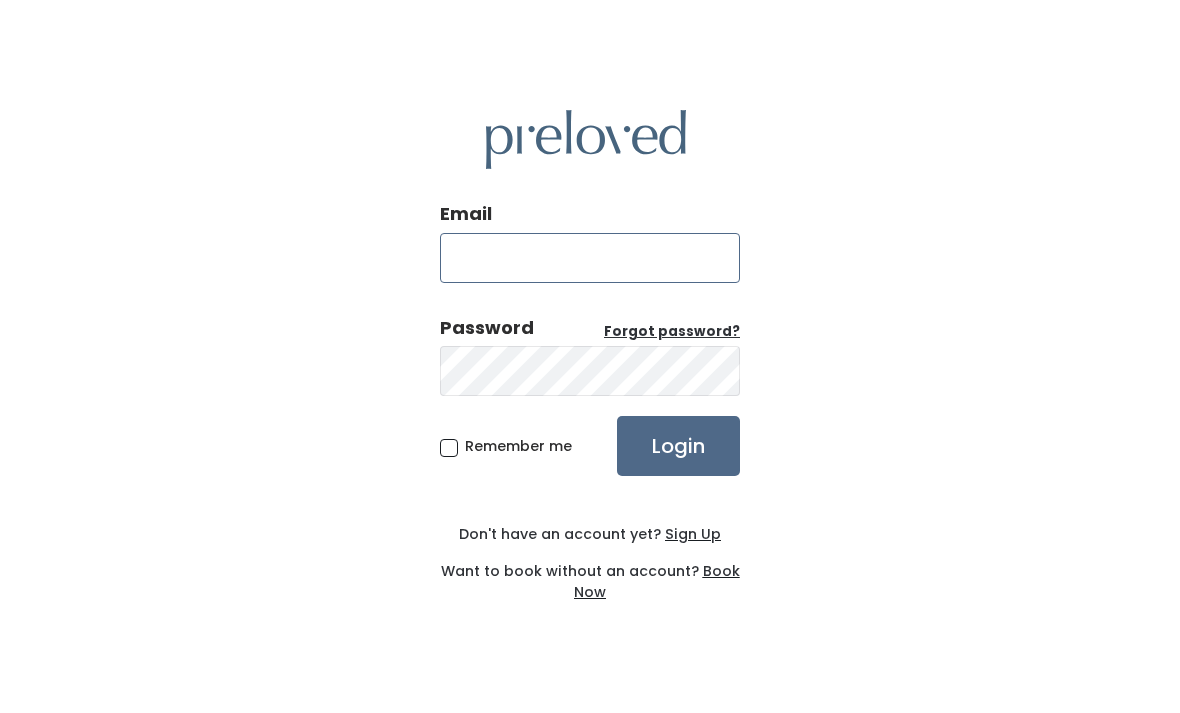 type on "[USERNAME]@example.com" 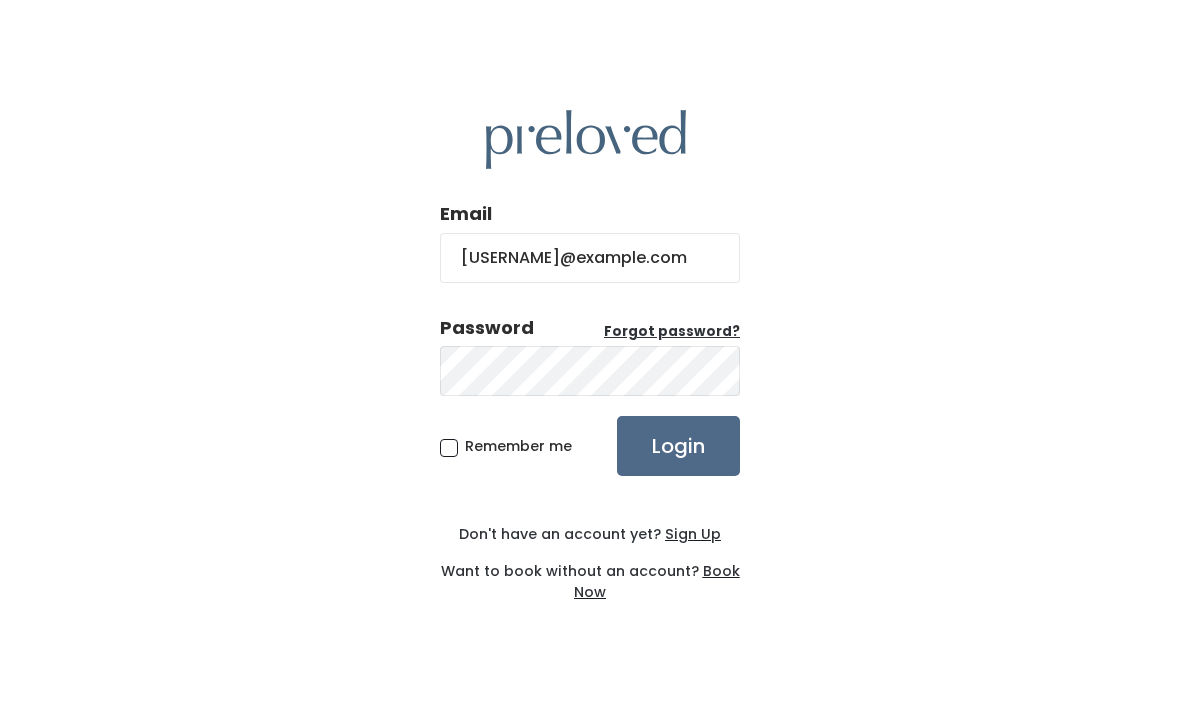 click on "Login" at bounding box center [678, 446] 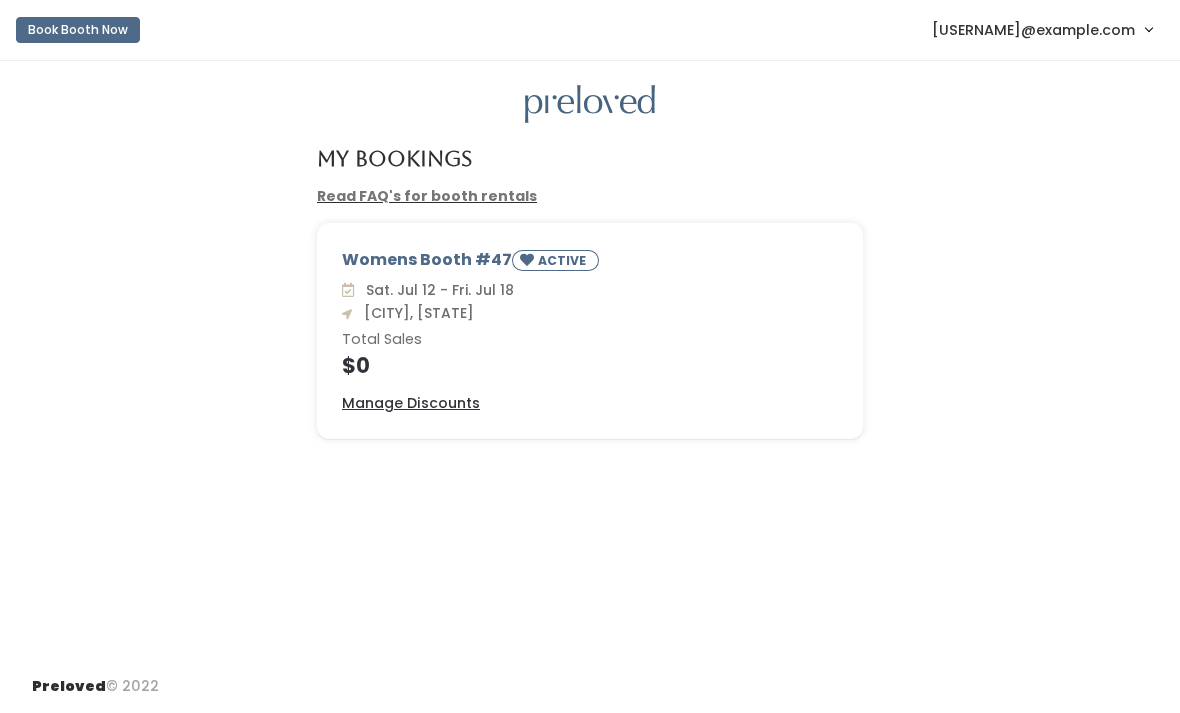 scroll, scrollTop: 0, scrollLeft: 0, axis: both 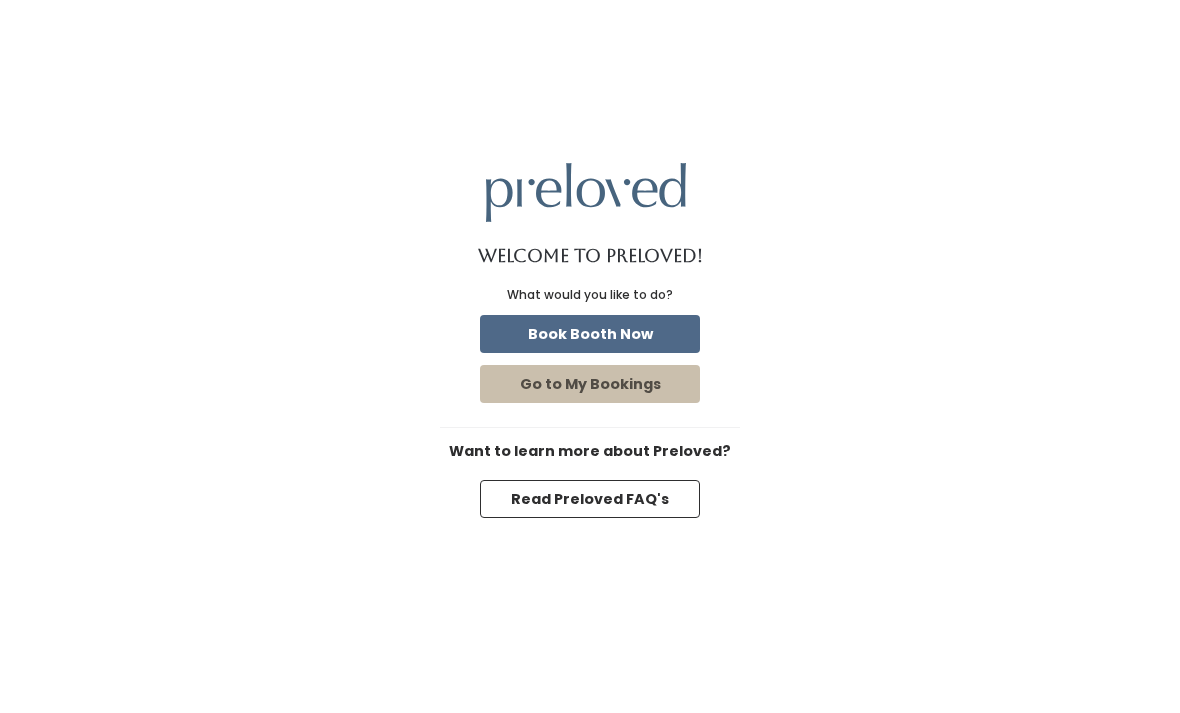click on "Go to My Bookings" at bounding box center [590, 384] 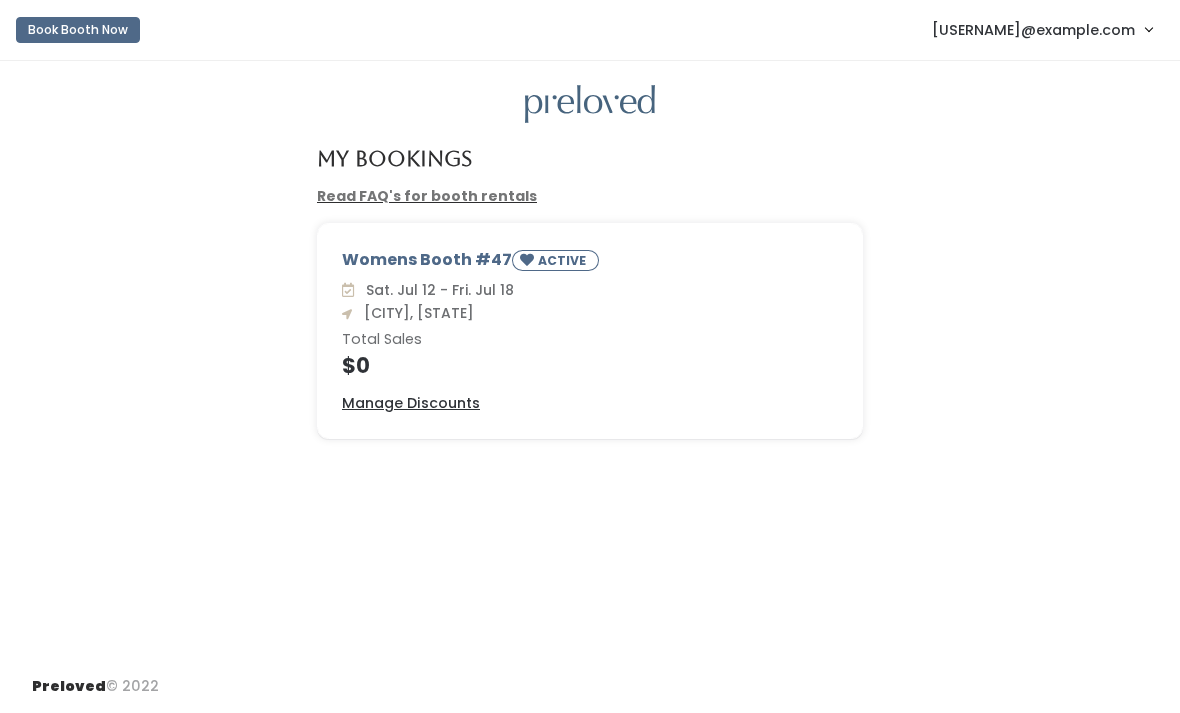 scroll, scrollTop: 0, scrollLeft: 0, axis: both 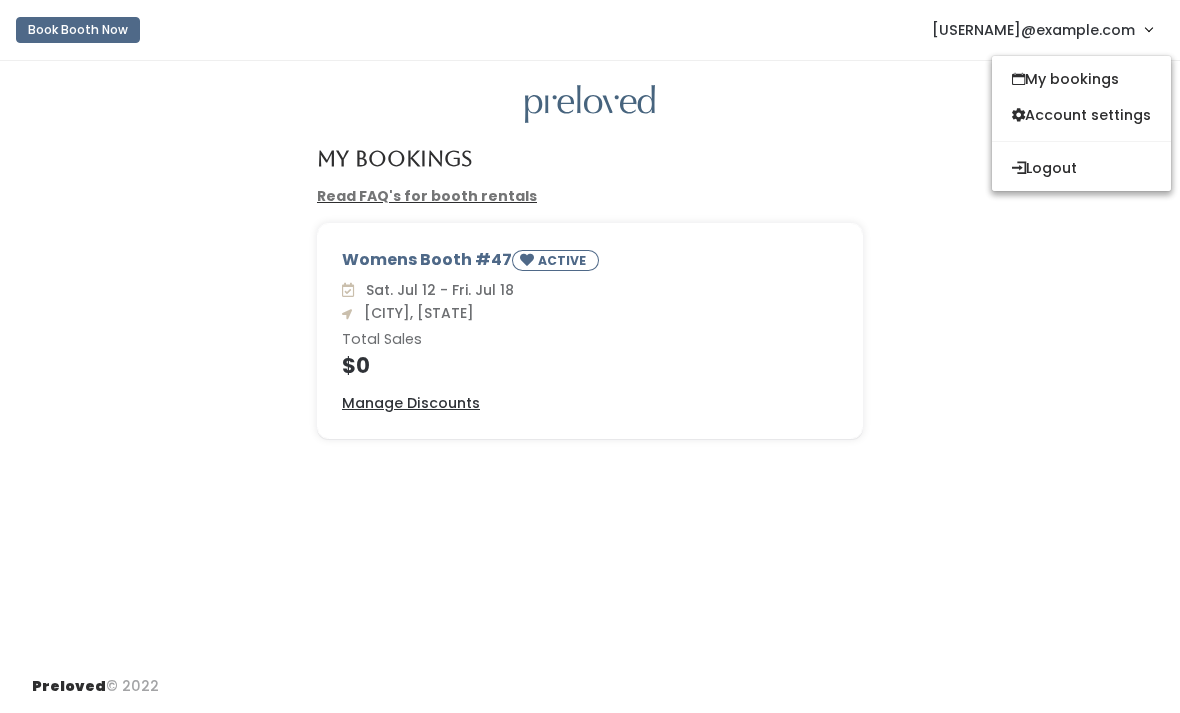 click on "Logout" at bounding box center [1081, 168] 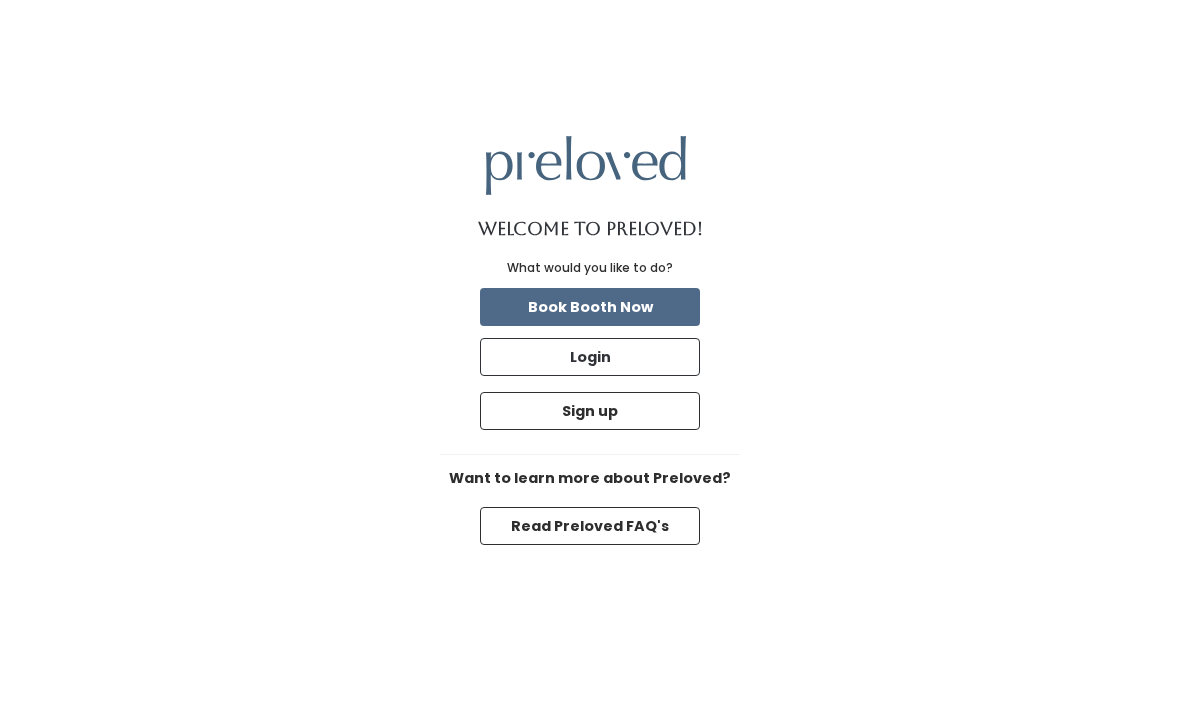 scroll, scrollTop: 0, scrollLeft: 0, axis: both 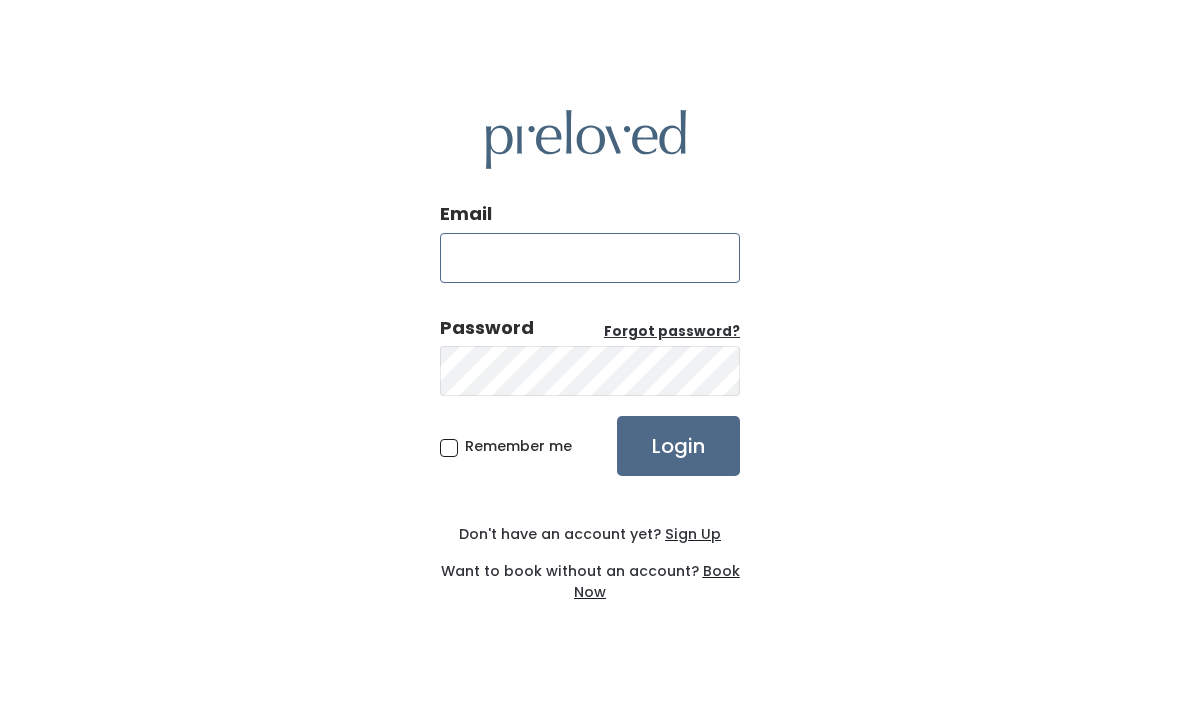 type on "rexburg@preloved.love" 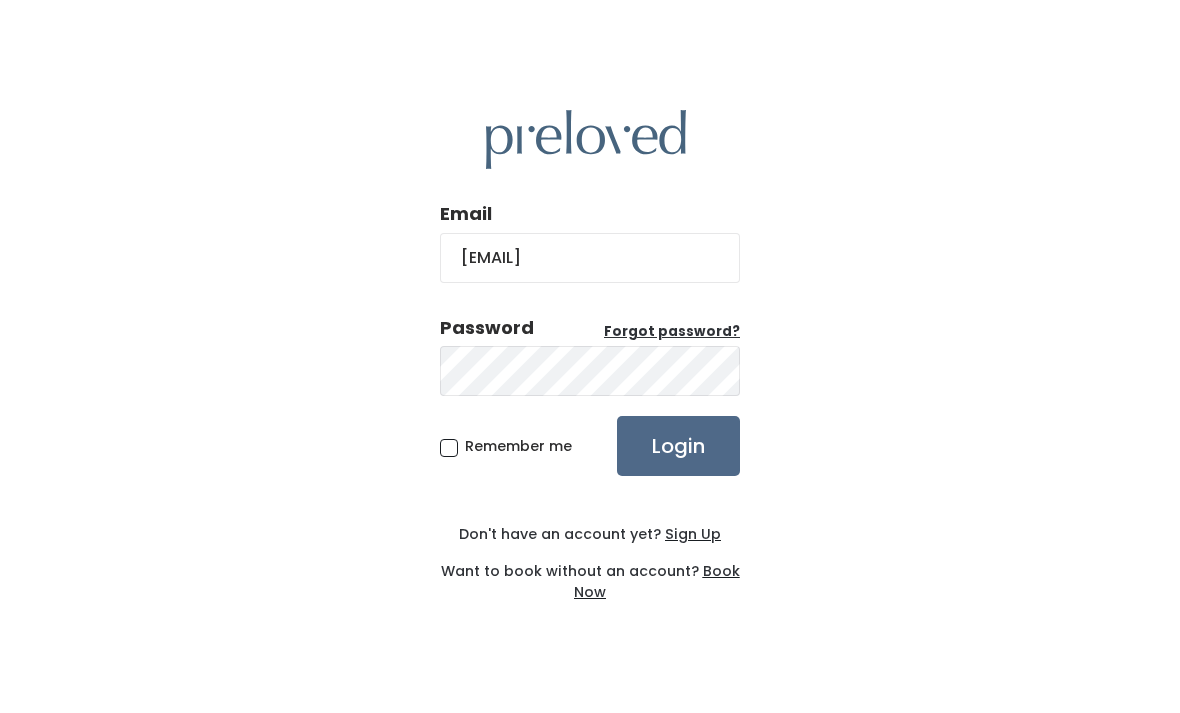 click on "Login" at bounding box center (678, 446) 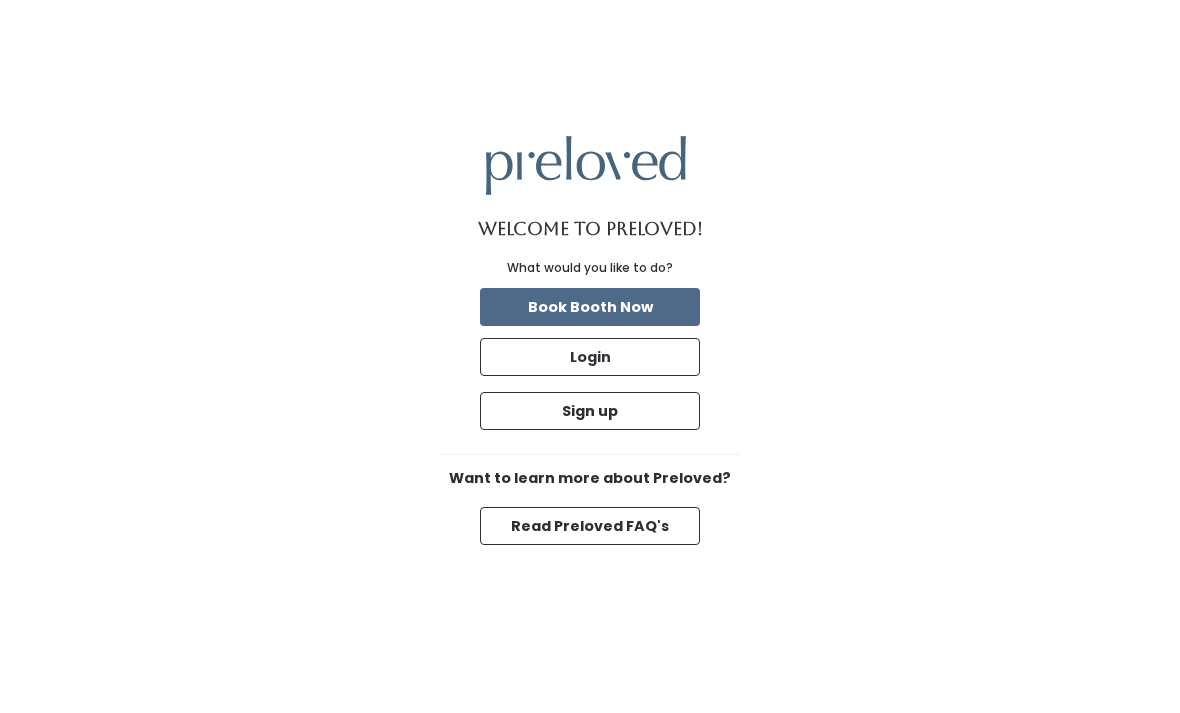 scroll, scrollTop: 0, scrollLeft: 0, axis: both 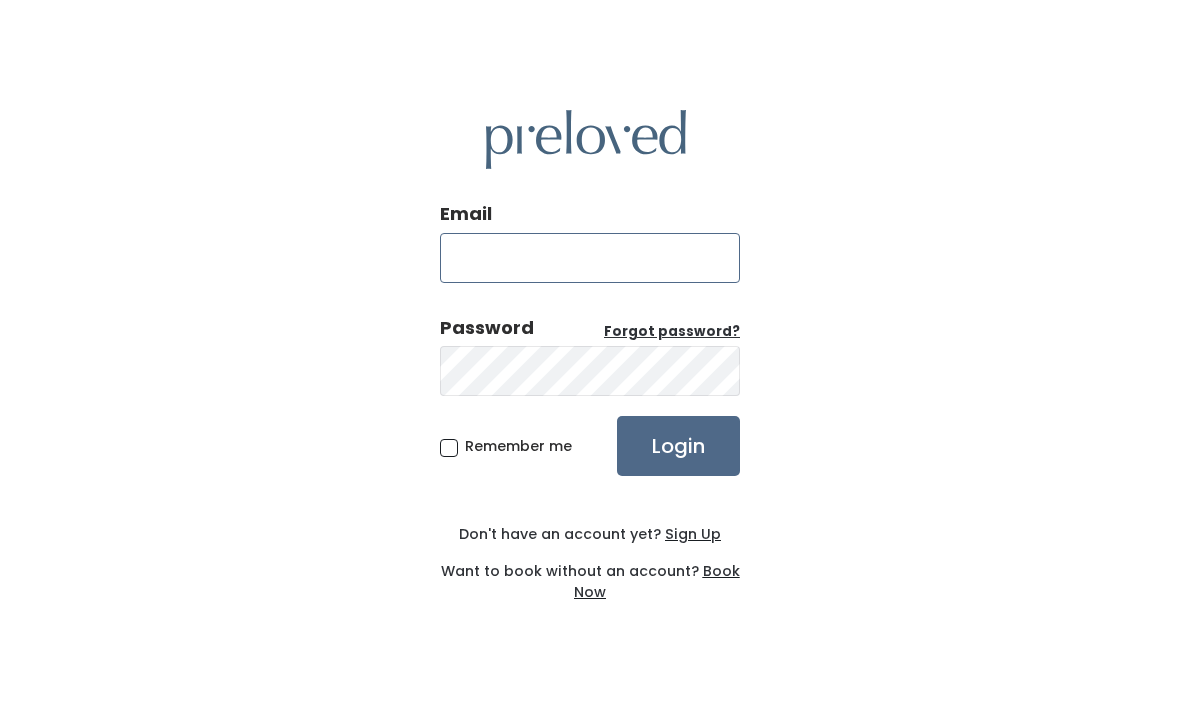 type on "[EMAIL]" 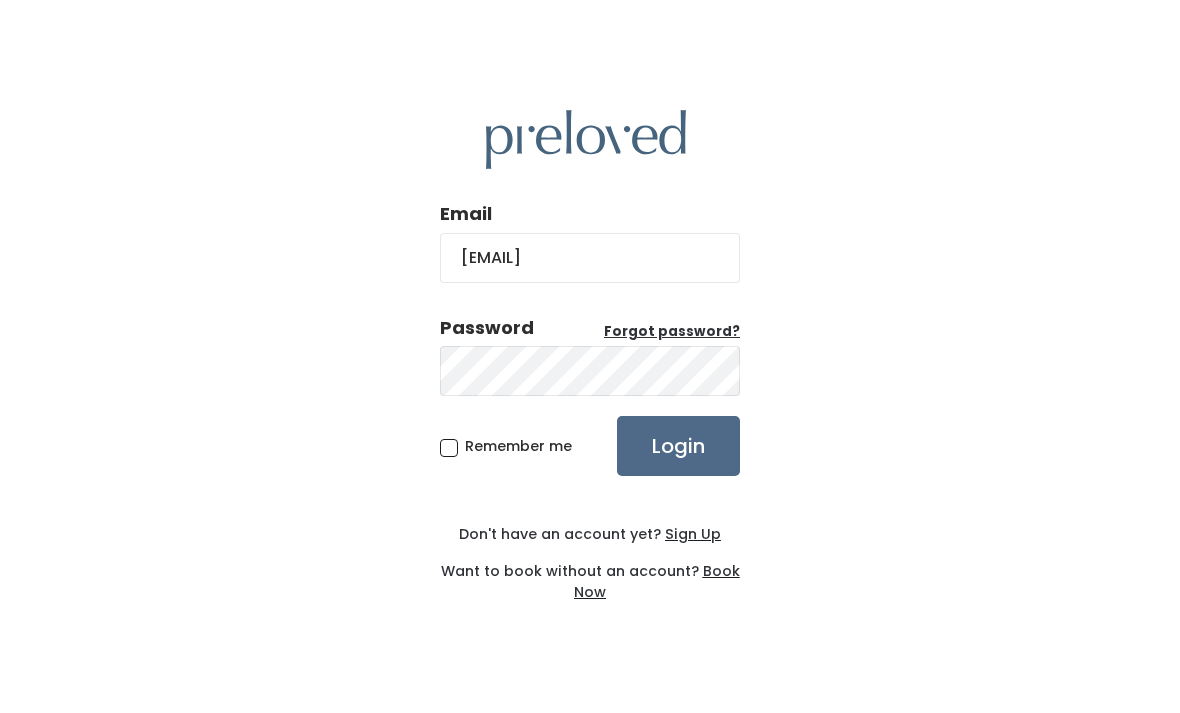 click on "Login" at bounding box center (678, 446) 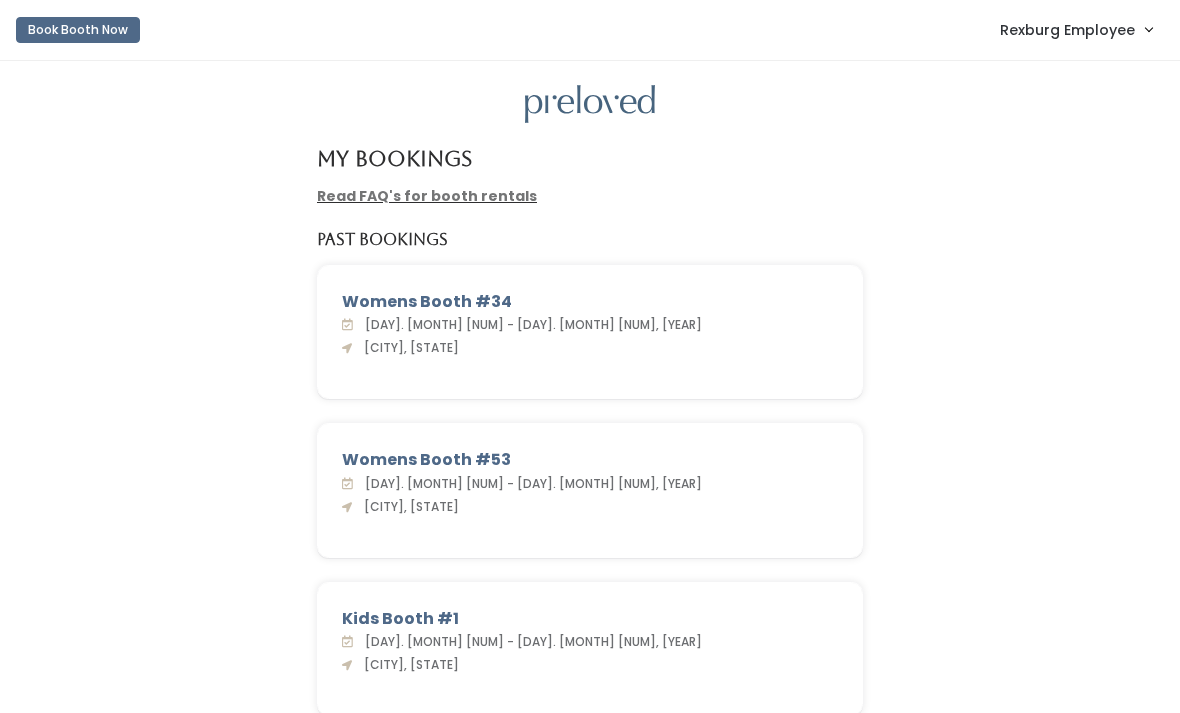 scroll, scrollTop: 0, scrollLeft: 0, axis: both 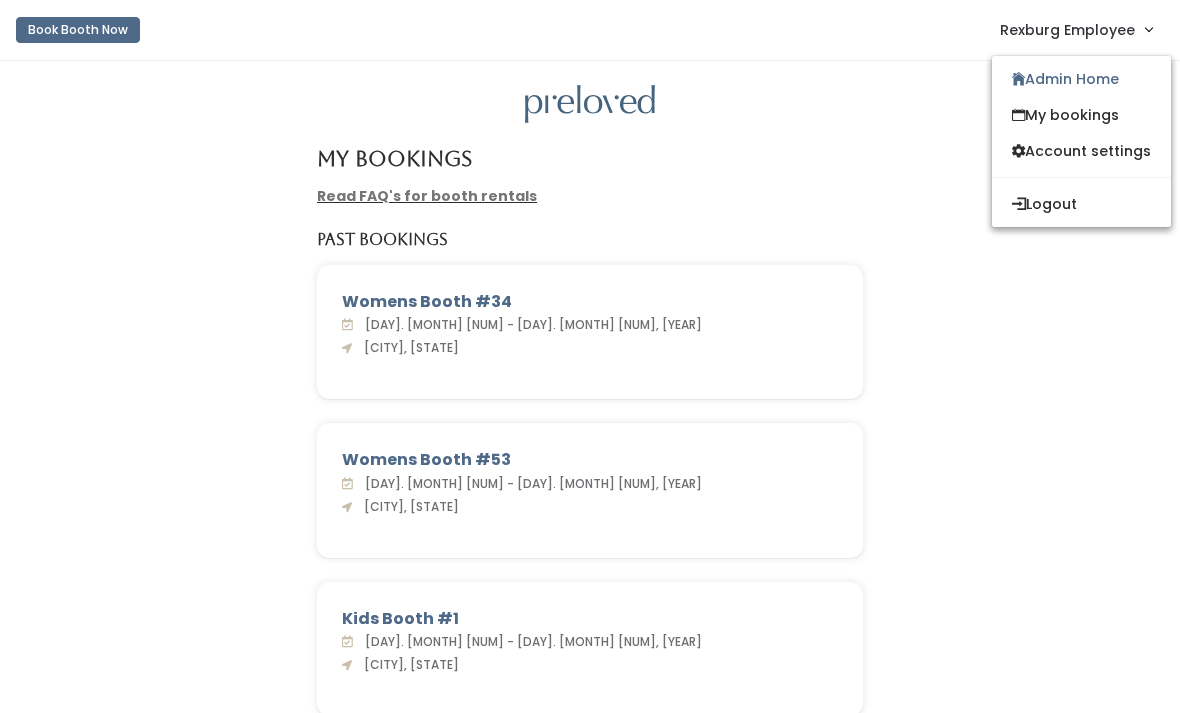 click on "Admin Home" at bounding box center [1081, 79] 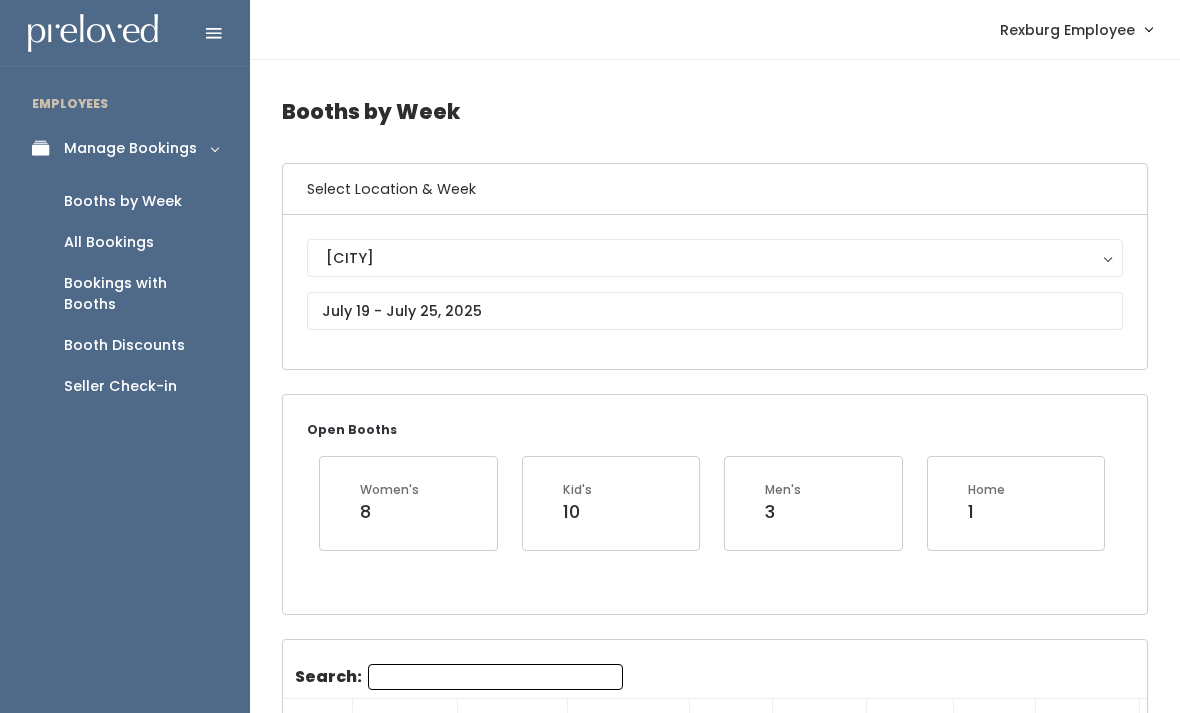scroll, scrollTop: 0, scrollLeft: 0, axis: both 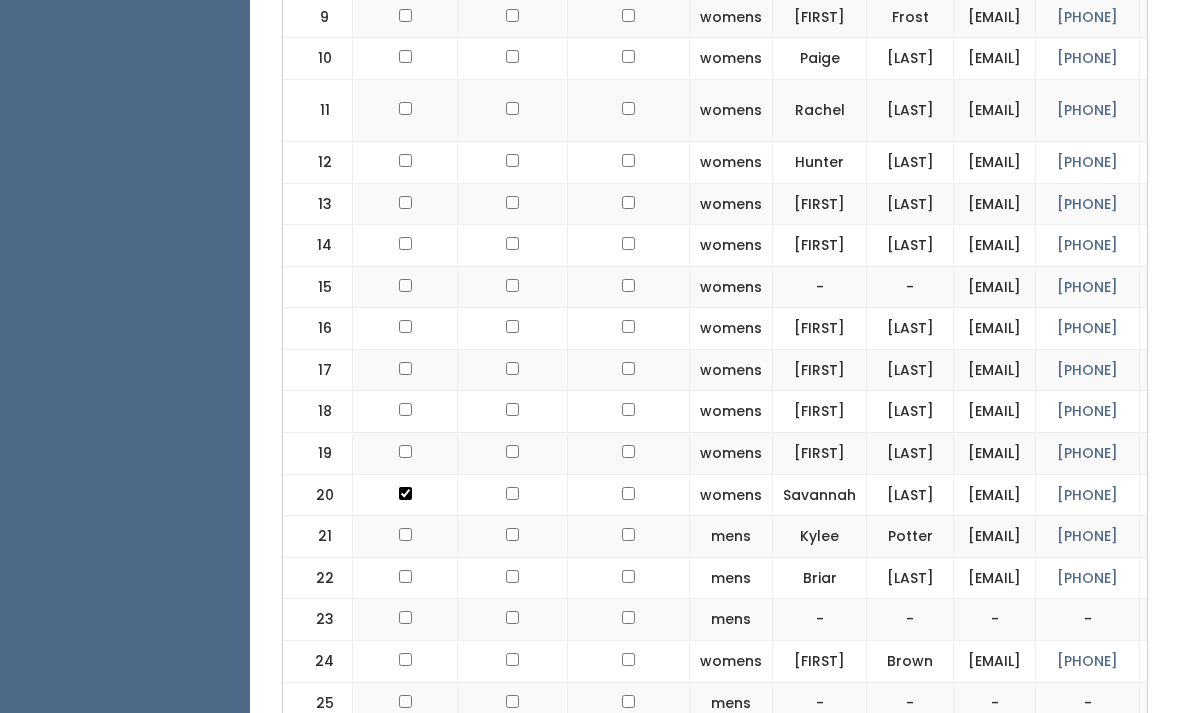 click at bounding box center (405, 205) 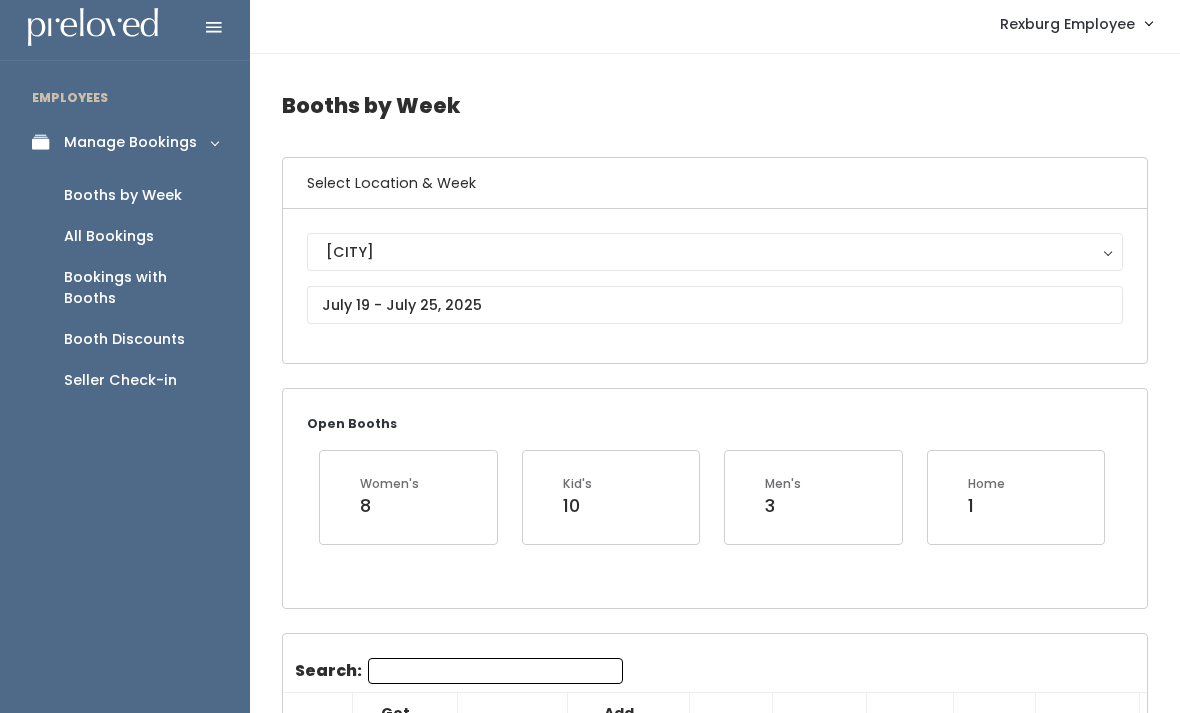 scroll, scrollTop: 0, scrollLeft: 0, axis: both 